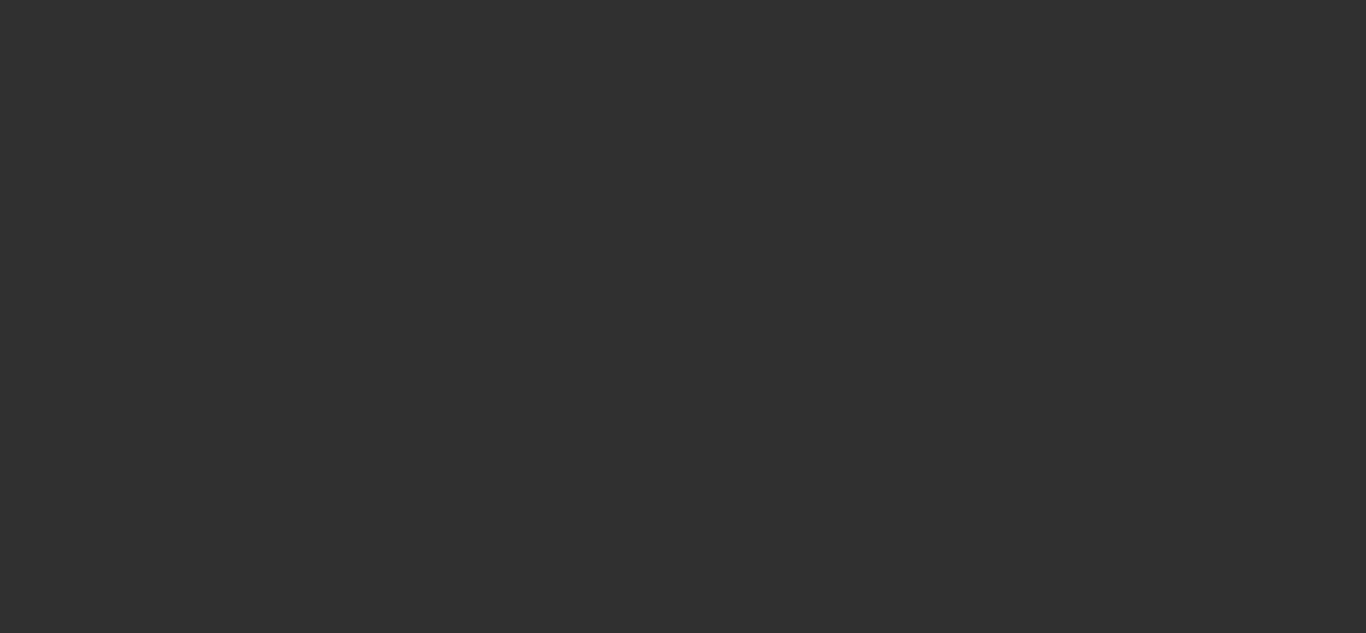 scroll, scrollTop: 0, scrollLeft: 0, axis: both 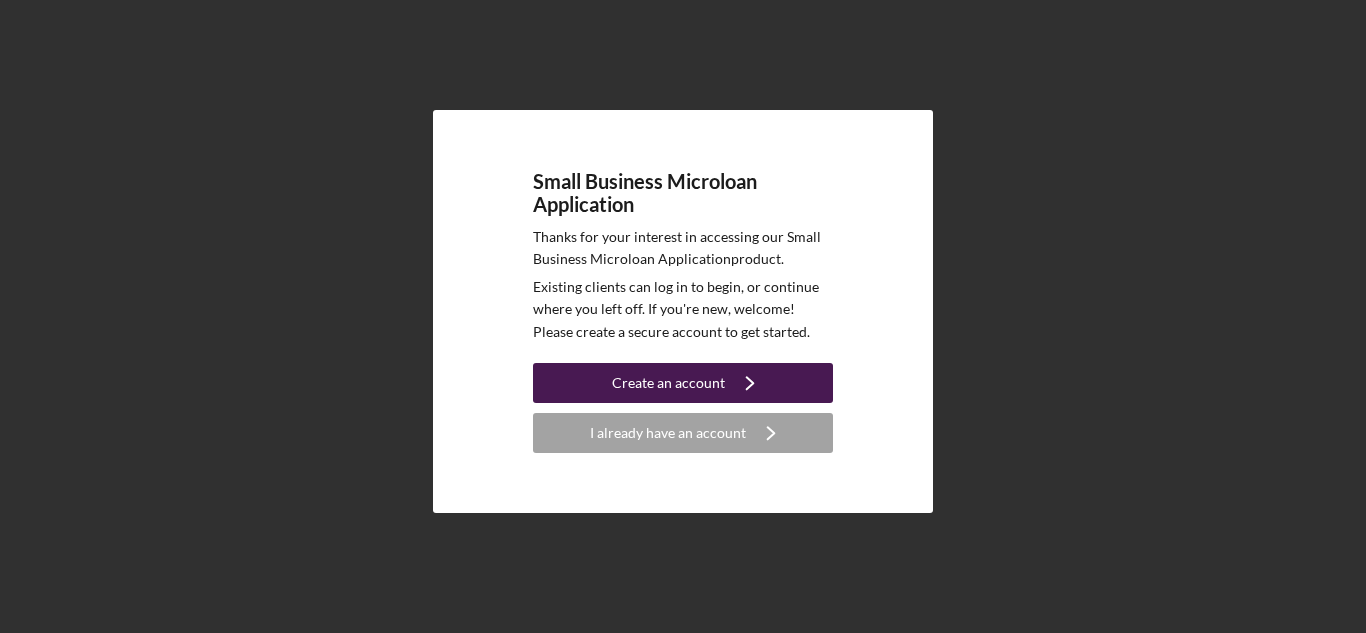 click on "Create an account" at bounding box center (668, 383) 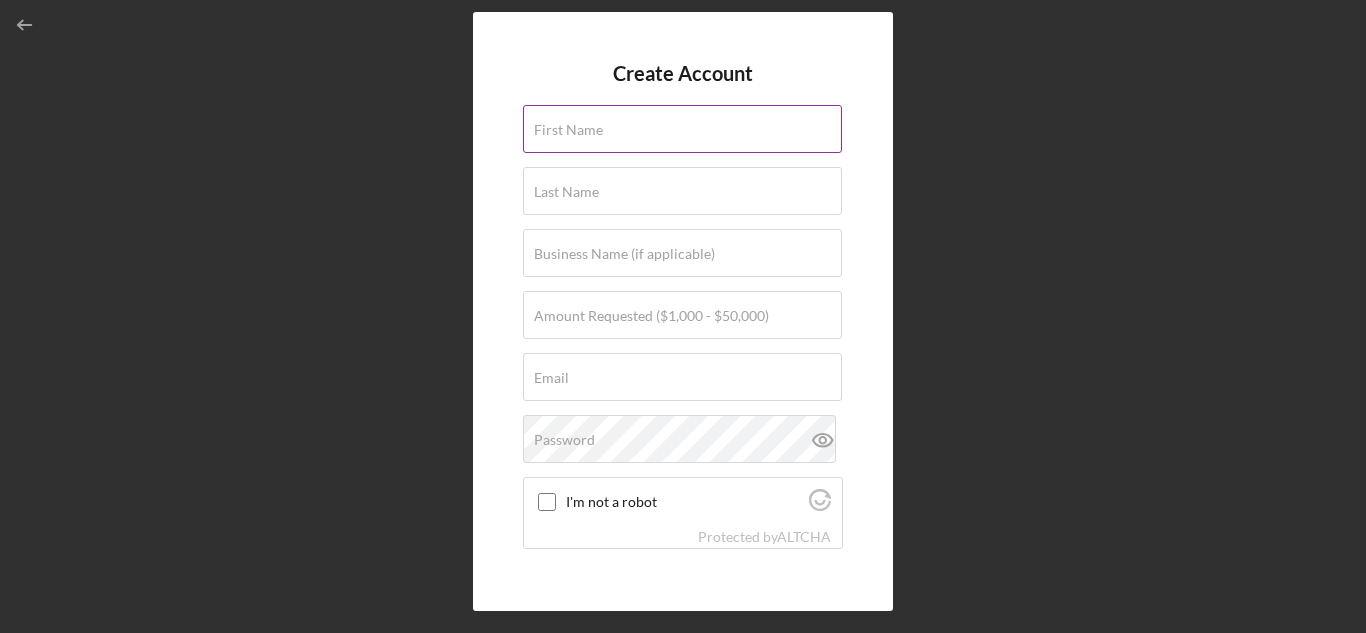 click on "First Name" at bounding box center [683, 130] 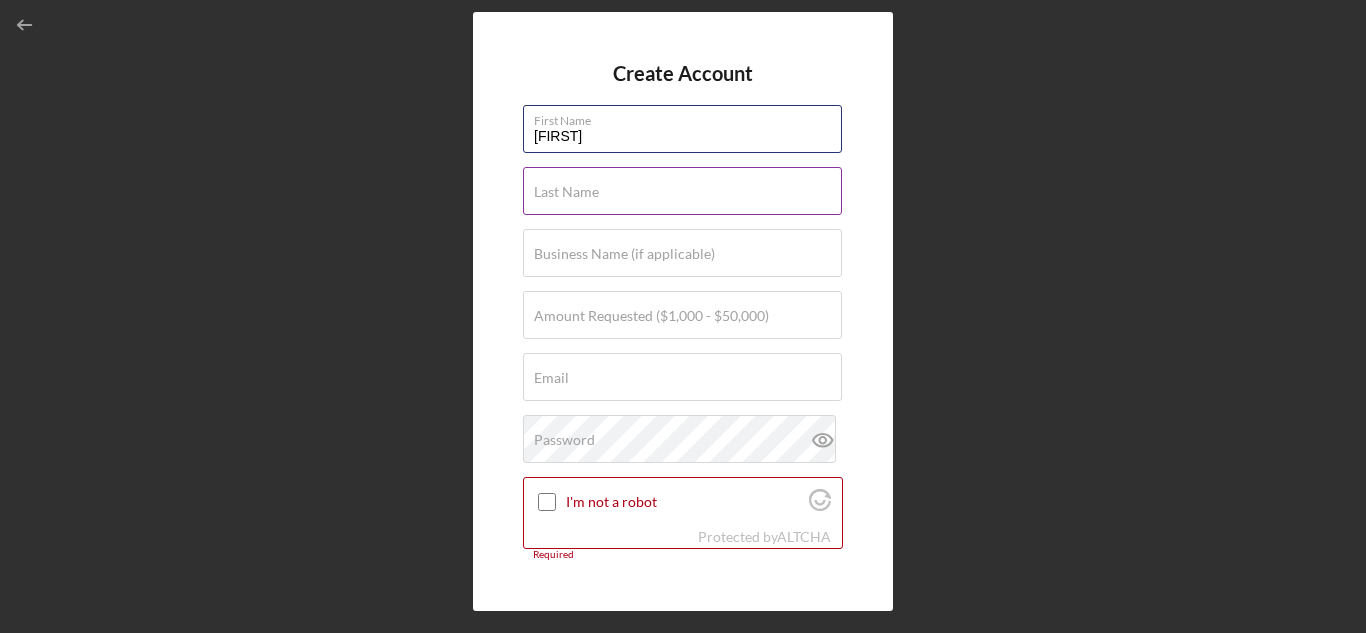 type on "[FIRST]" 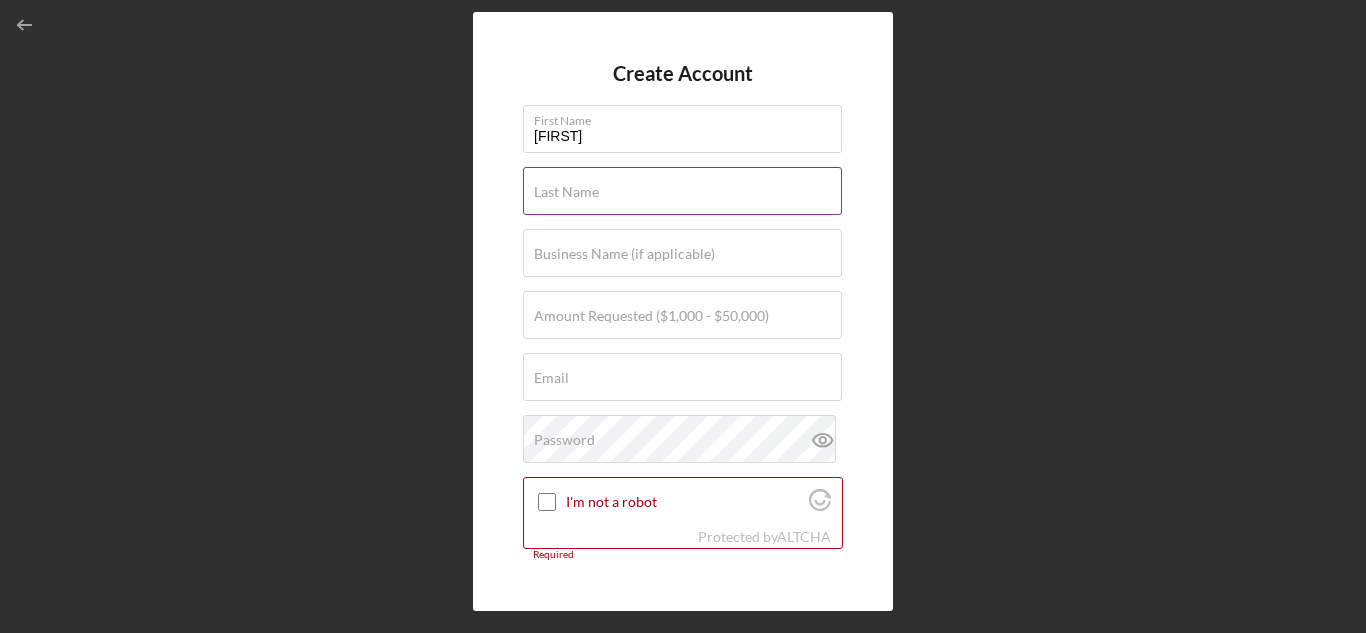 click on "Last Name" at bounding box center [566, 192] 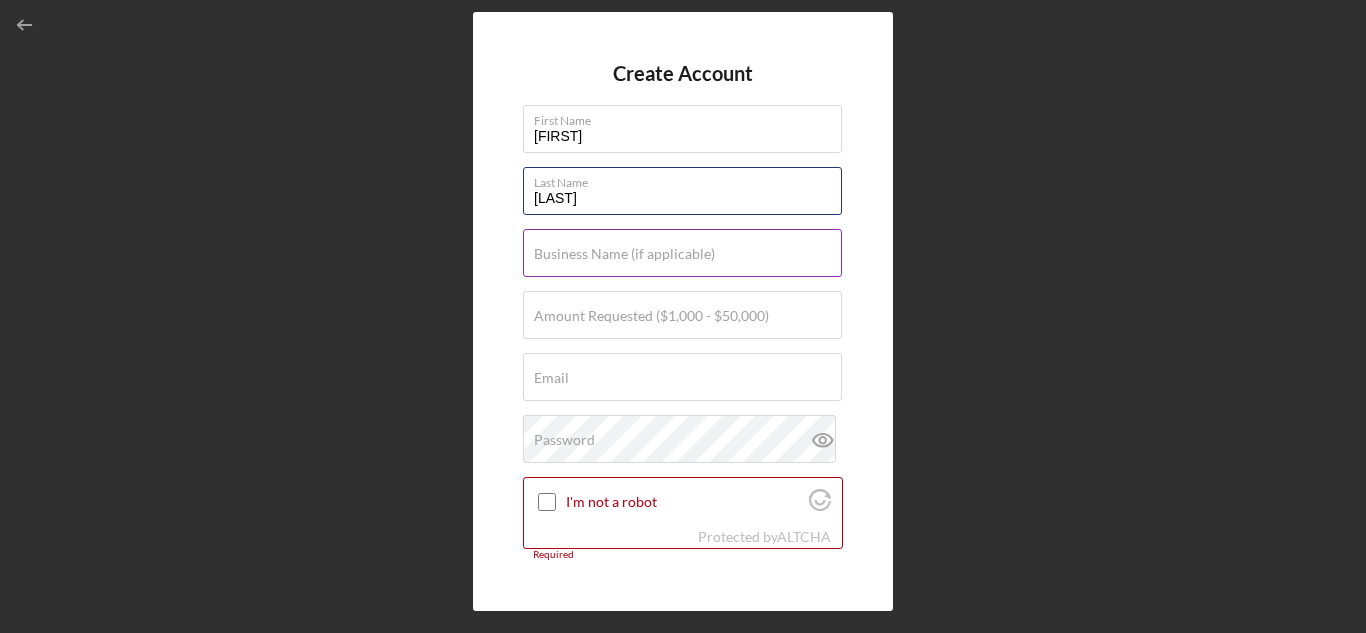 type on "[LAST]" 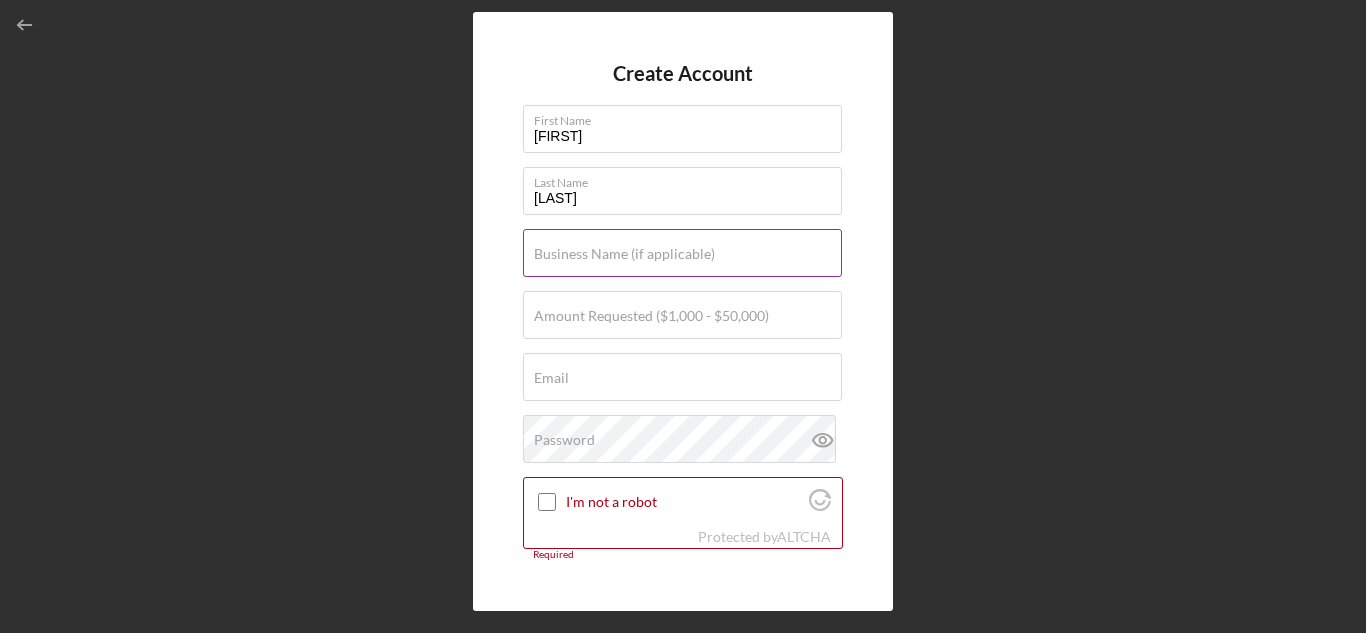 click on "Business Name (if applicable)" at bounding box center [624, 254] 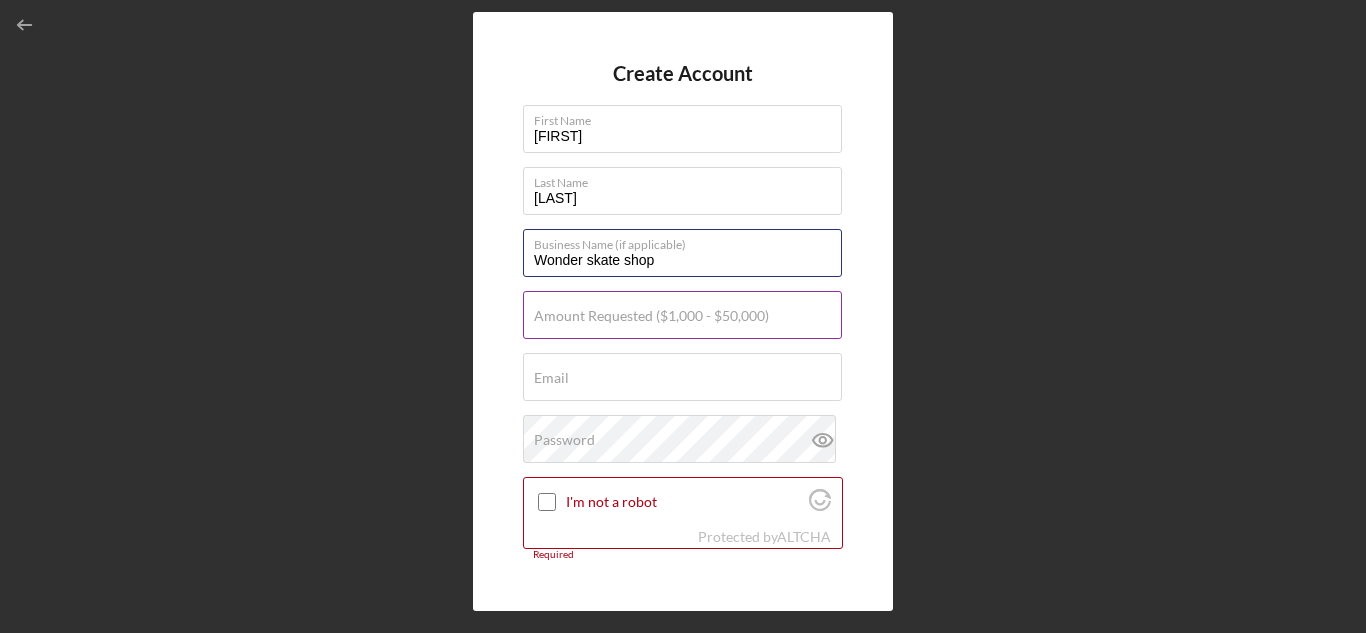 type on "Wonder skate shop" 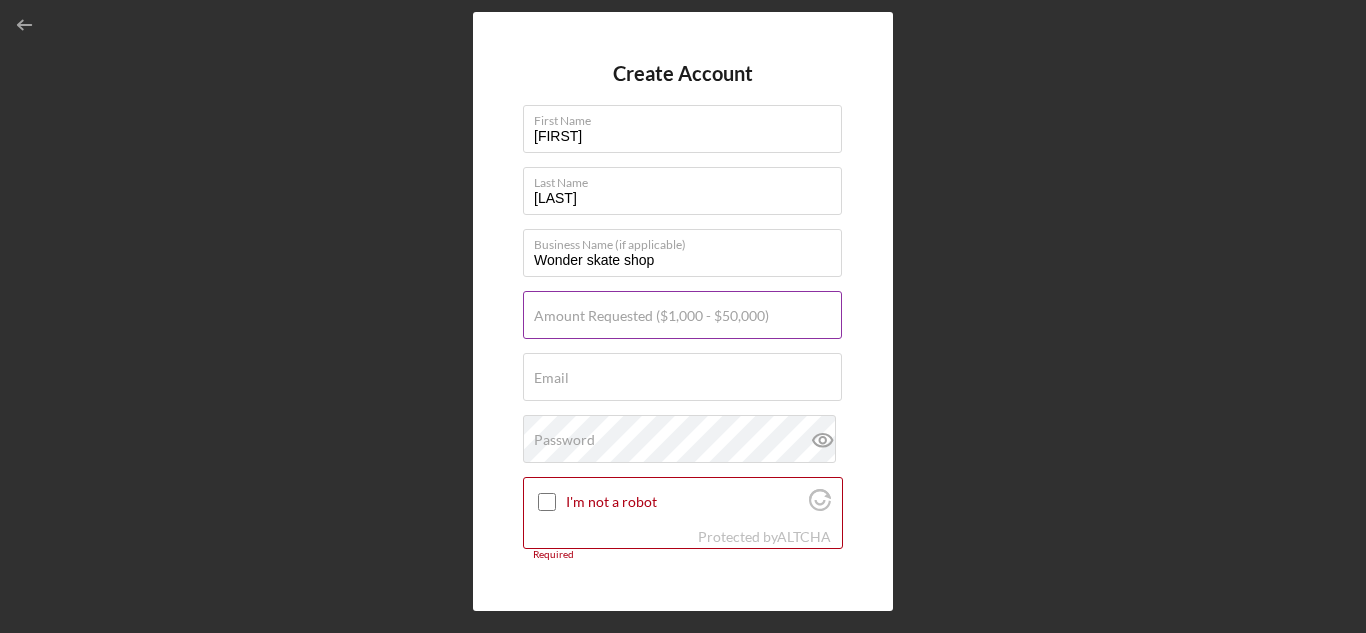 click on "Amount Requested ($1,000 - $50,000)" at bounding box center (651, 316) 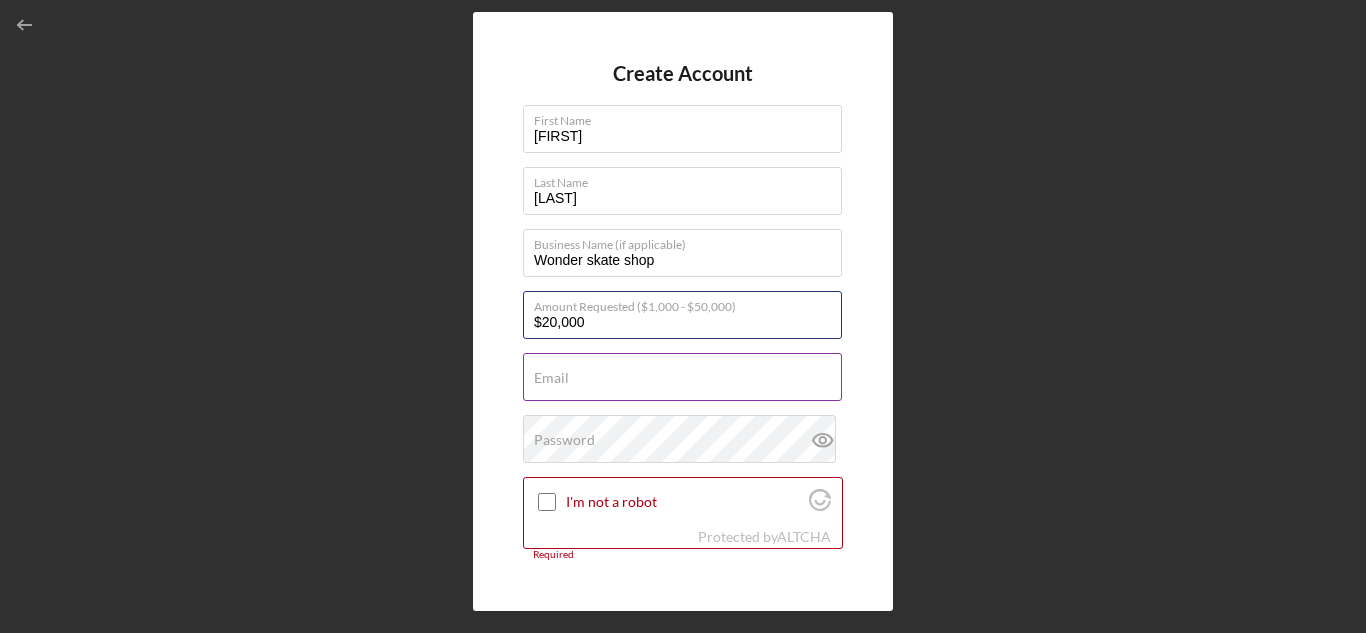 type on "$20,000" 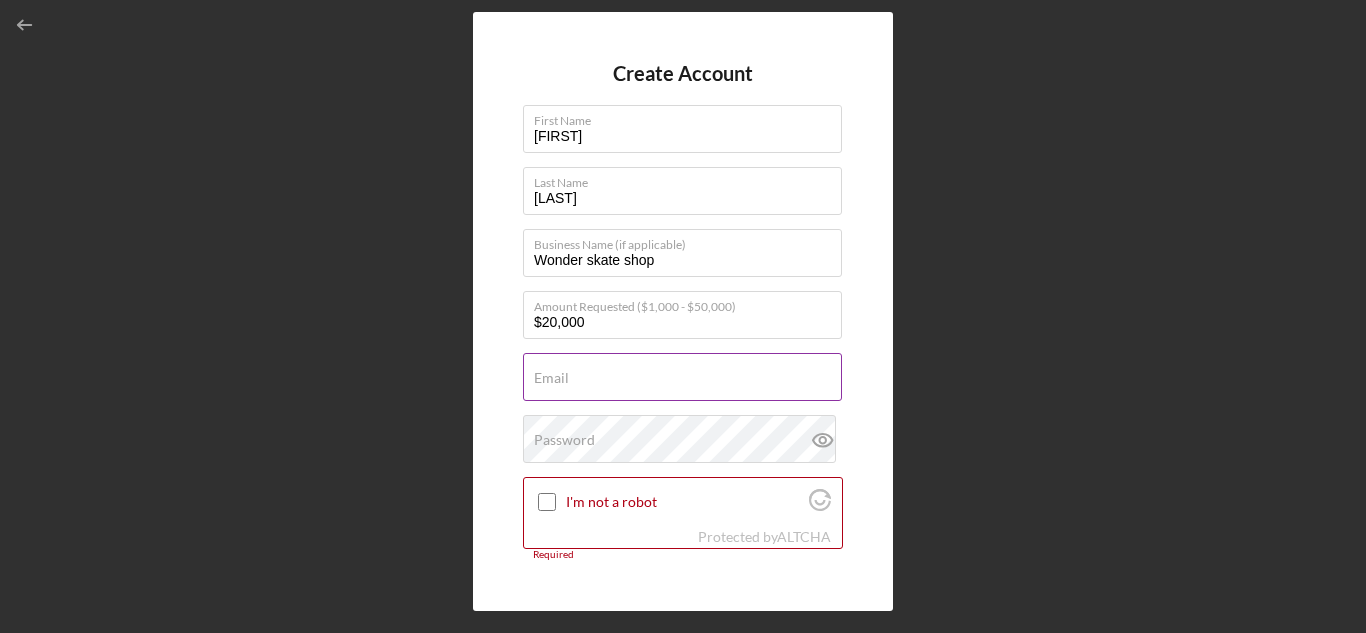 click on "Email" at bounding box center [551, 378] 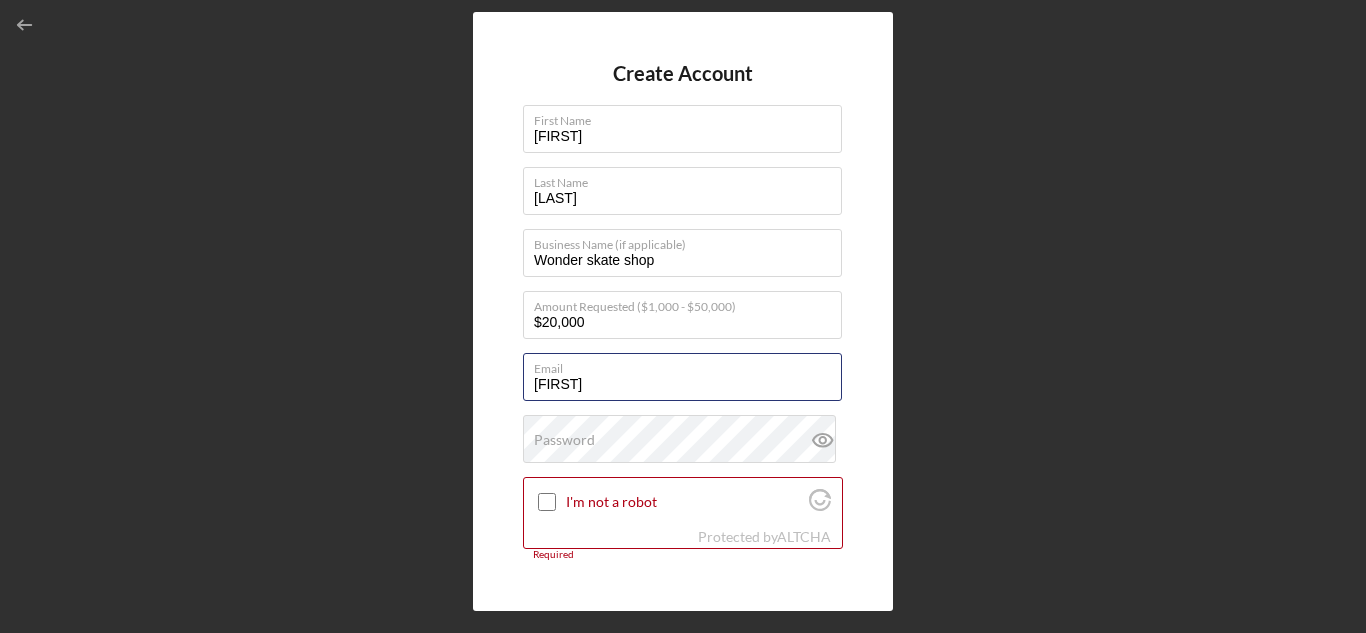 type on "[FIRST][EMAIL]" 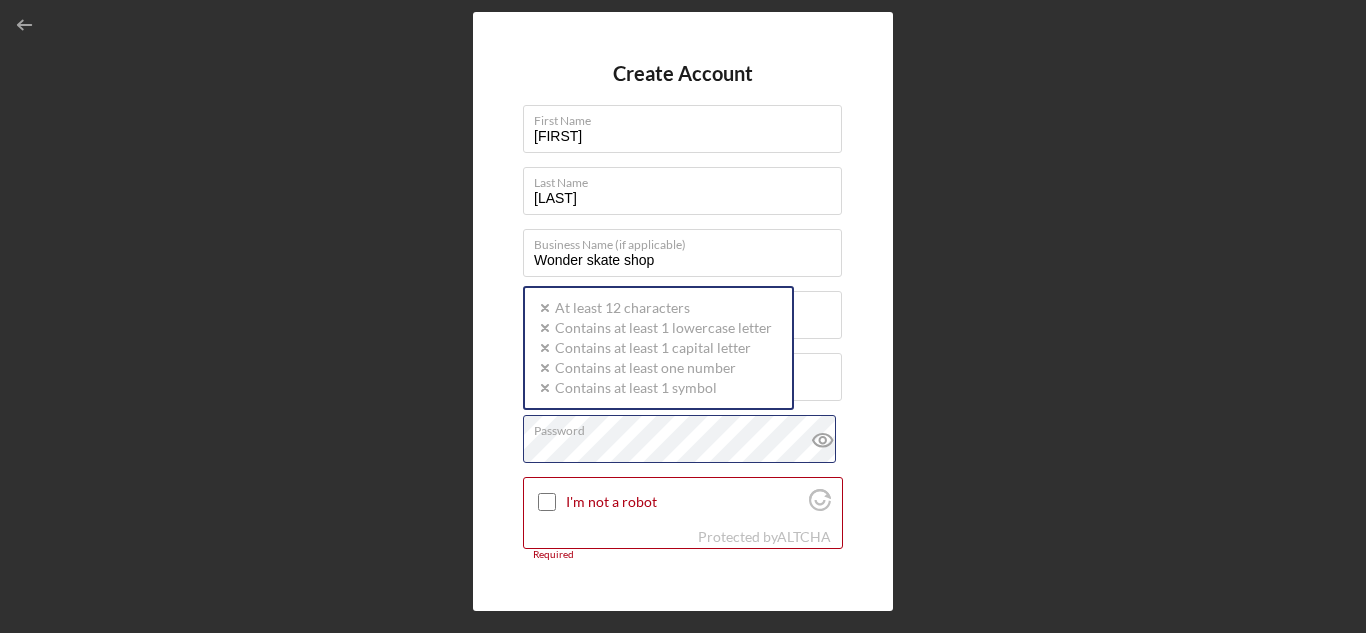 click on "Password Icon/icon-validation-no At least 12 characters Icon/icon-validation-no Contains at least 1 lowercase letter Icon/icon-validation-no Contains at least 1 capital letter Icon/icon-validation-no Contains at least one number Icon/icon-validation-no Contains at least 1 symbol" at bounding box center [683, 440] 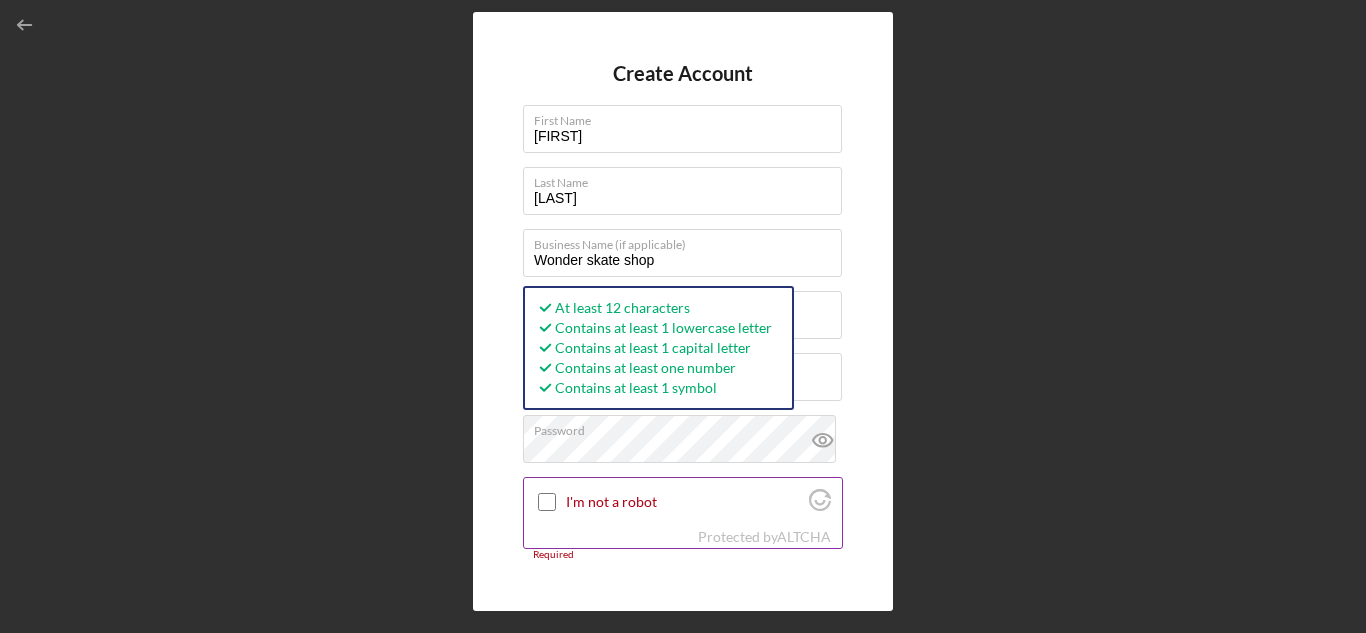 click at bounding box center [547, 502] 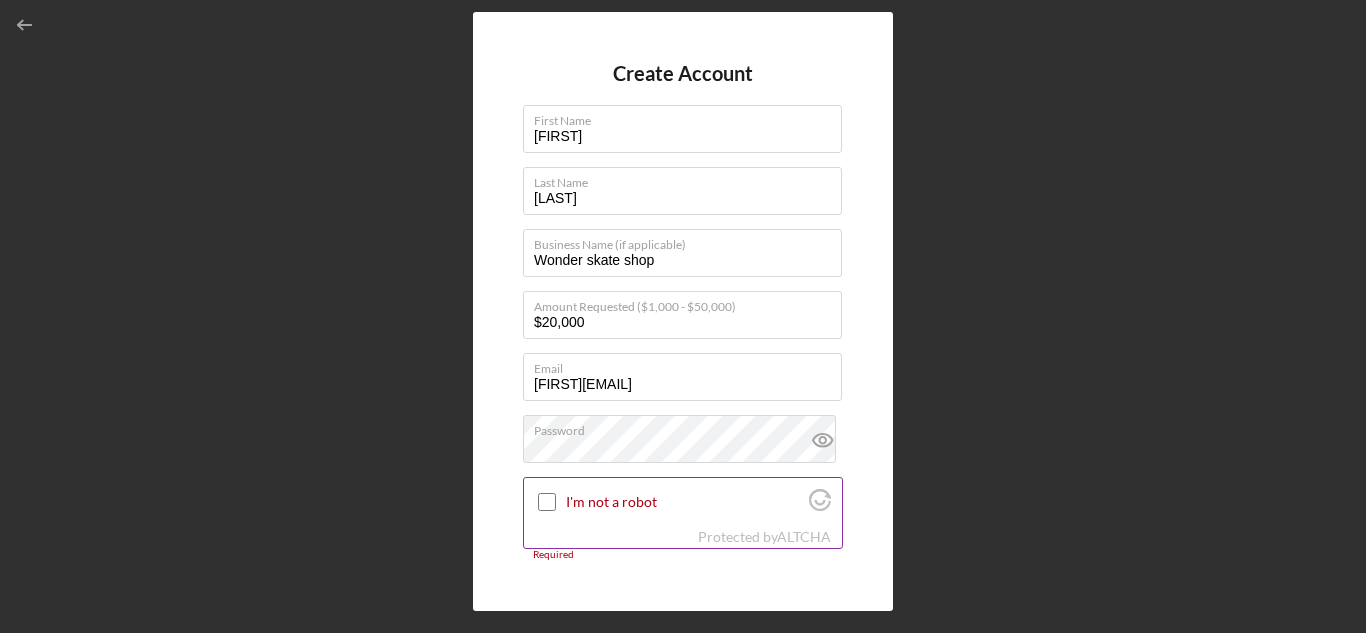 click on "I'm not a robot" at bounding box center [547, 502] 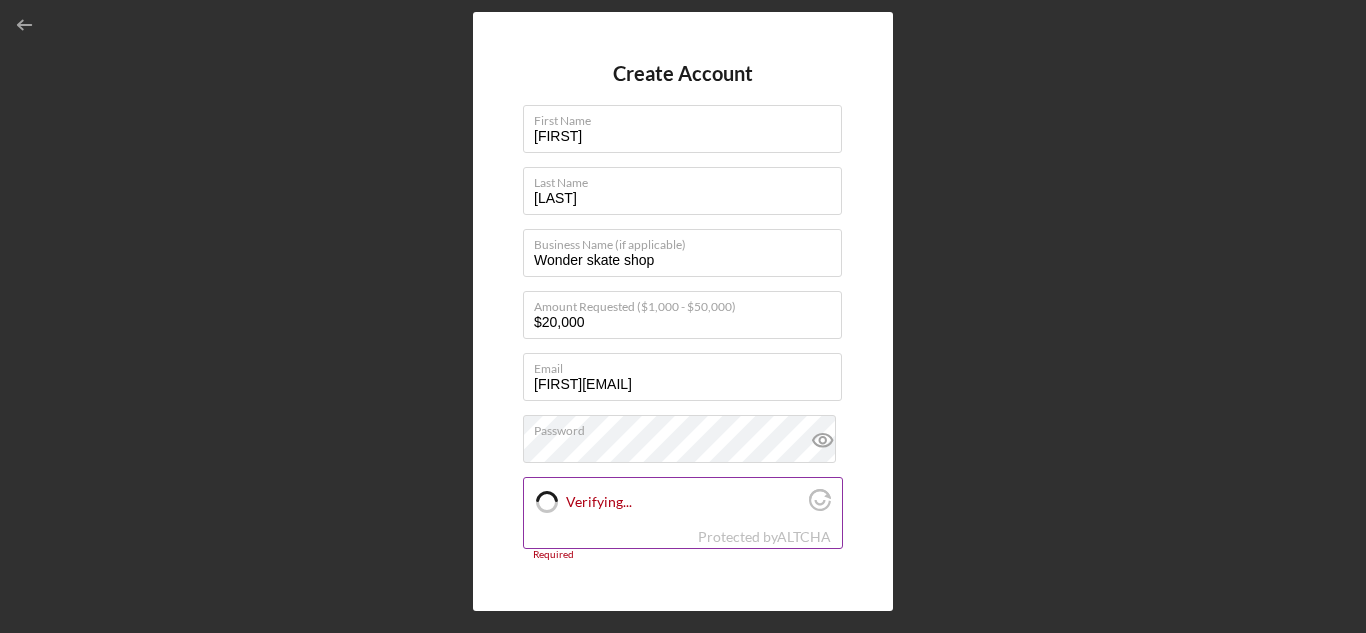 checkbox on "true" 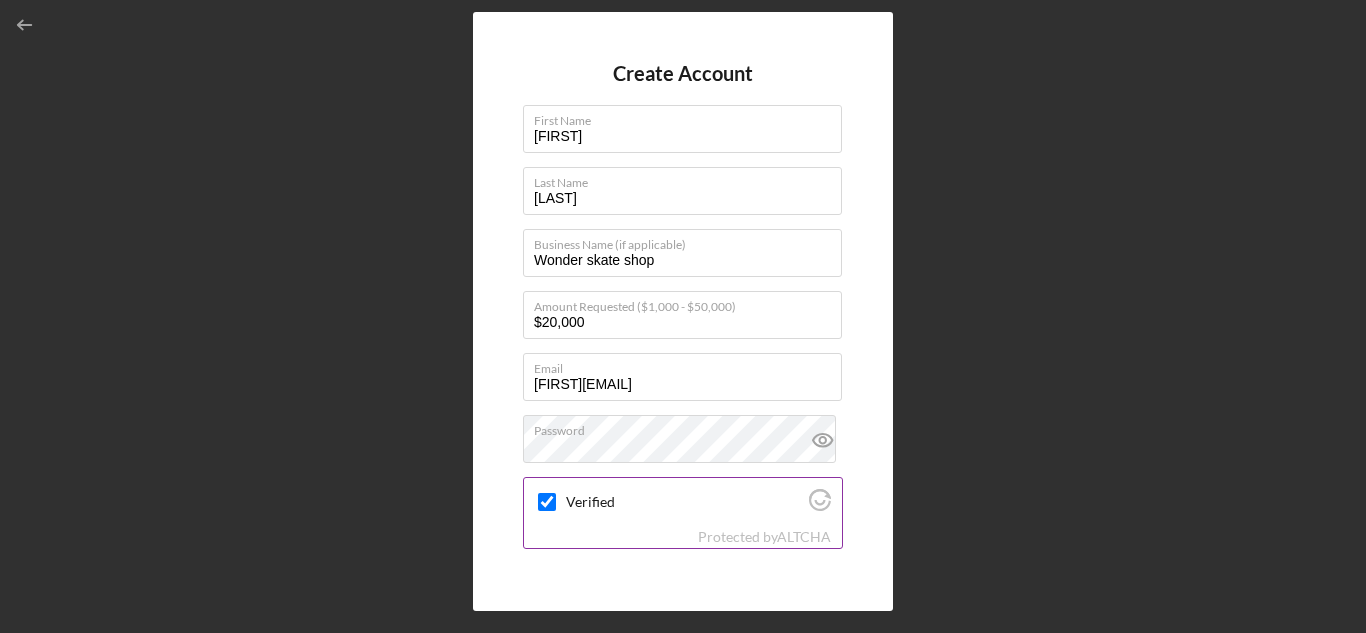scroll, scrollTop: 125, scrollLeft: 0, axis: vertical 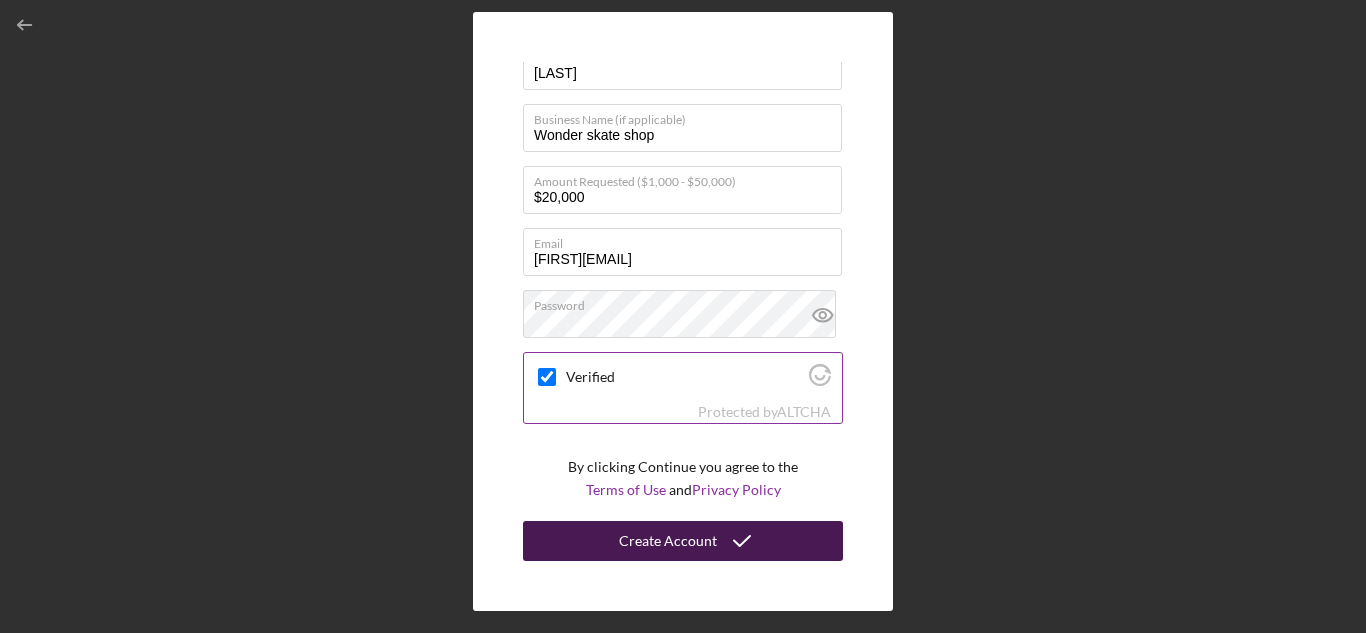 click 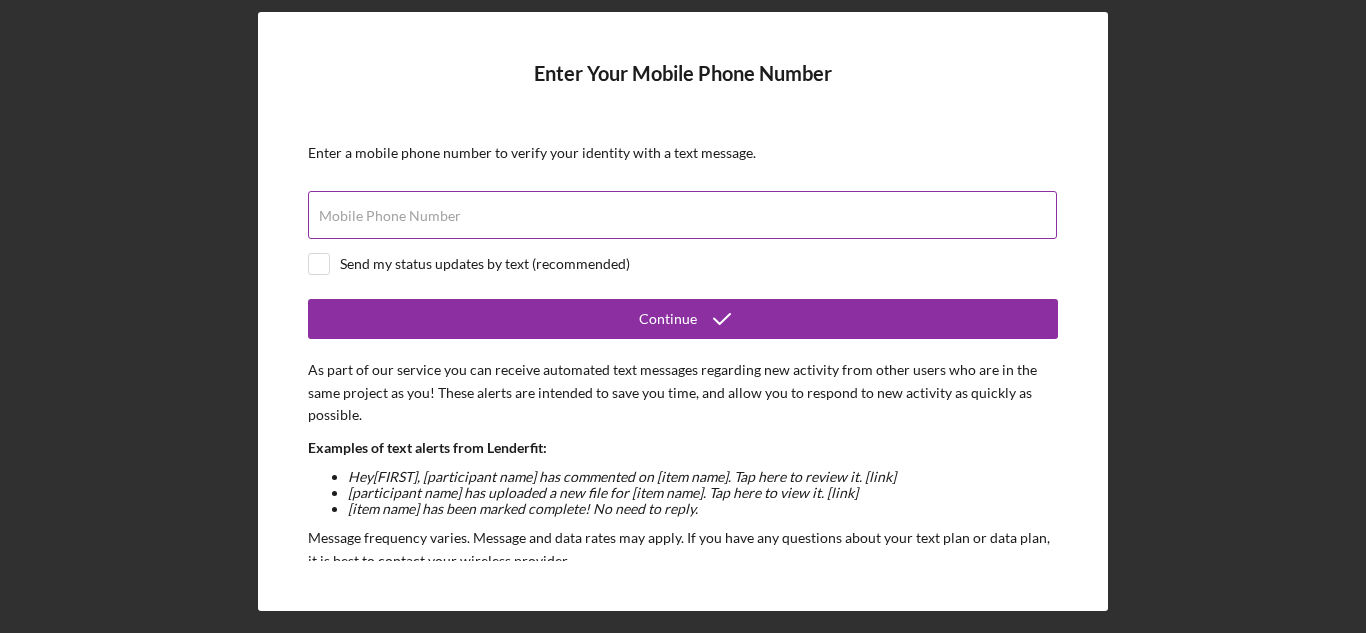 click on "Mobile Phone Number" at bounding box center [683, 216] 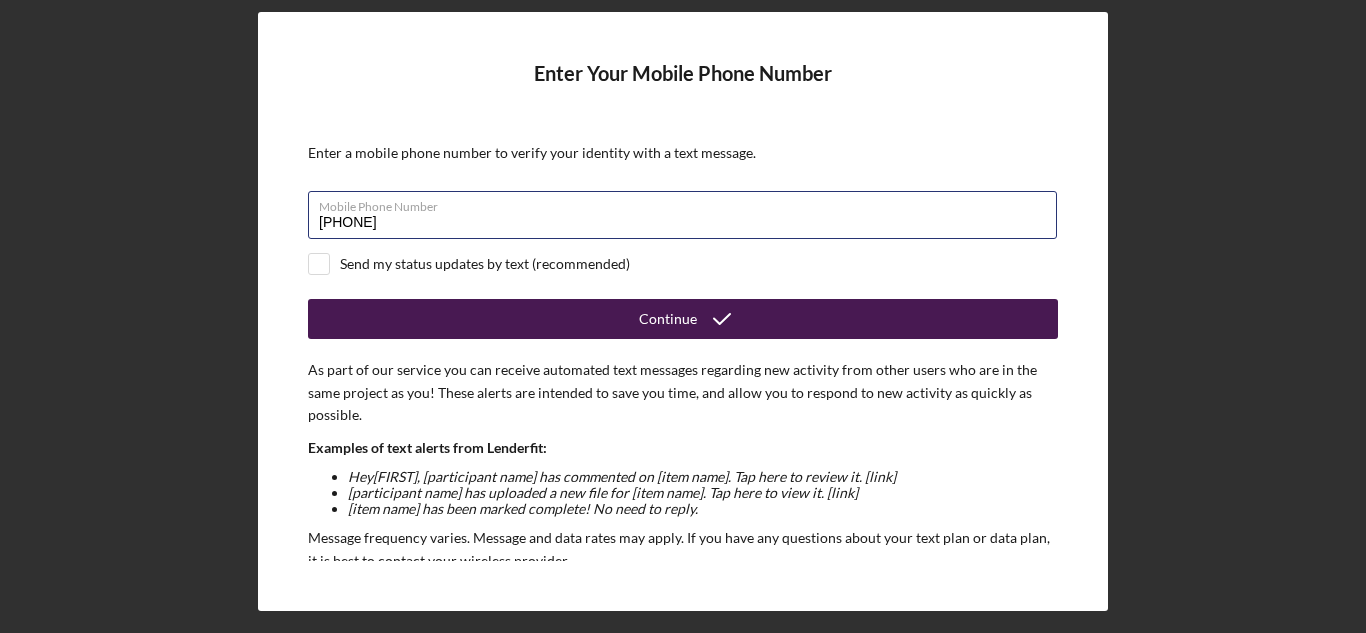 type on "[PHONE]" 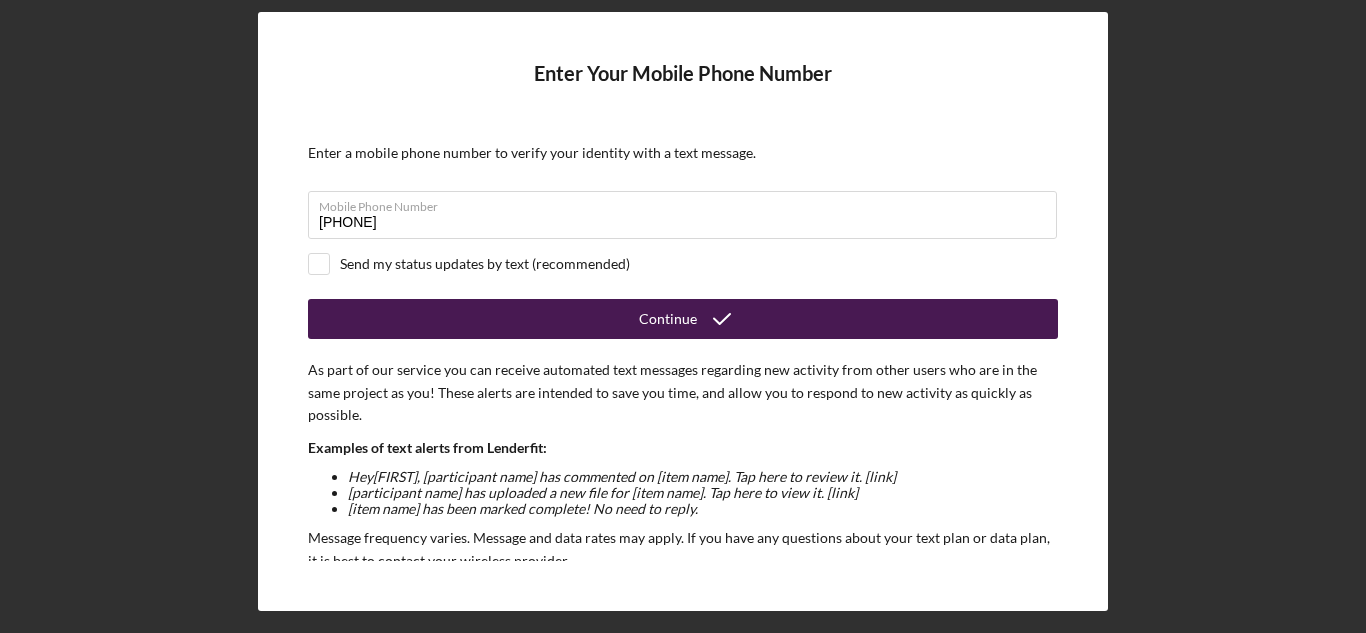 click on "Continue" at bounding box center (683, 319) 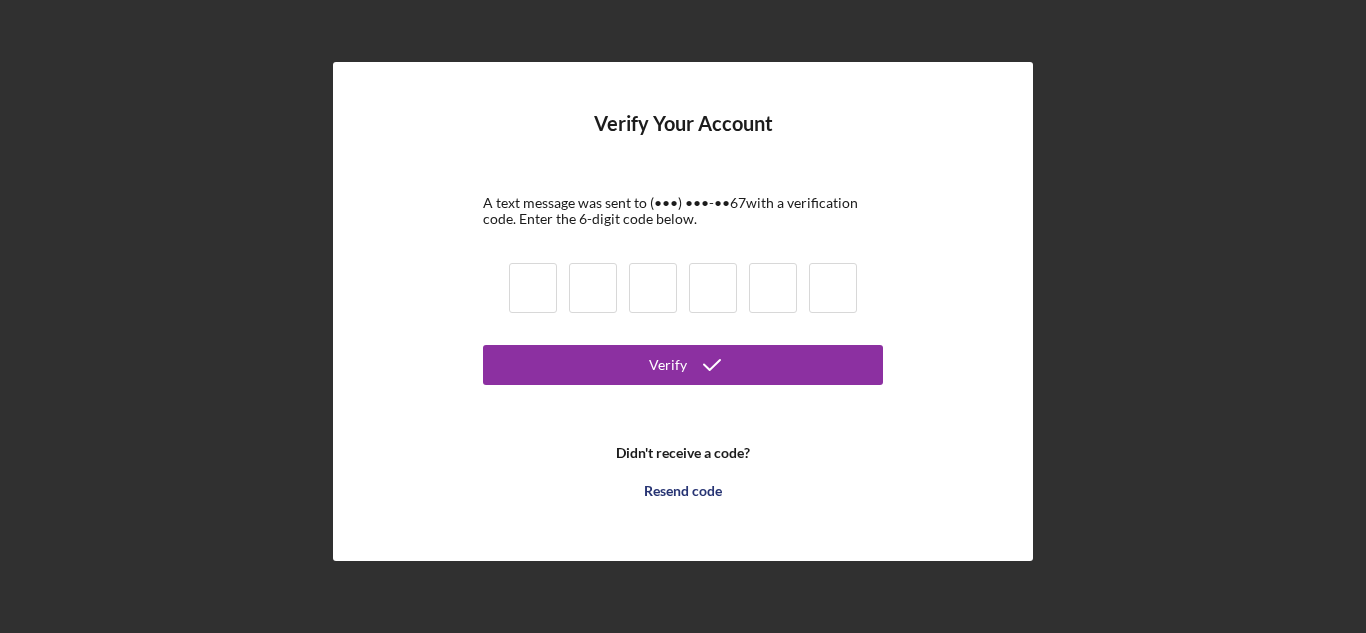 click at bounding box center (533, 288) 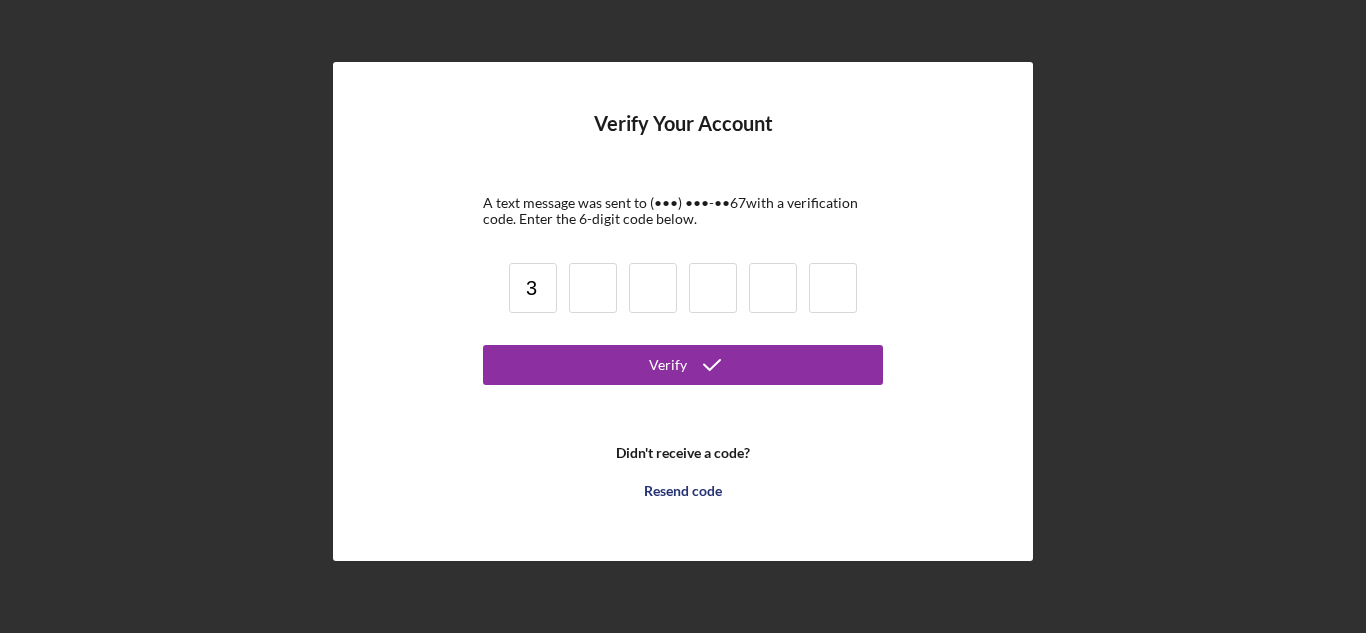 type on "3" 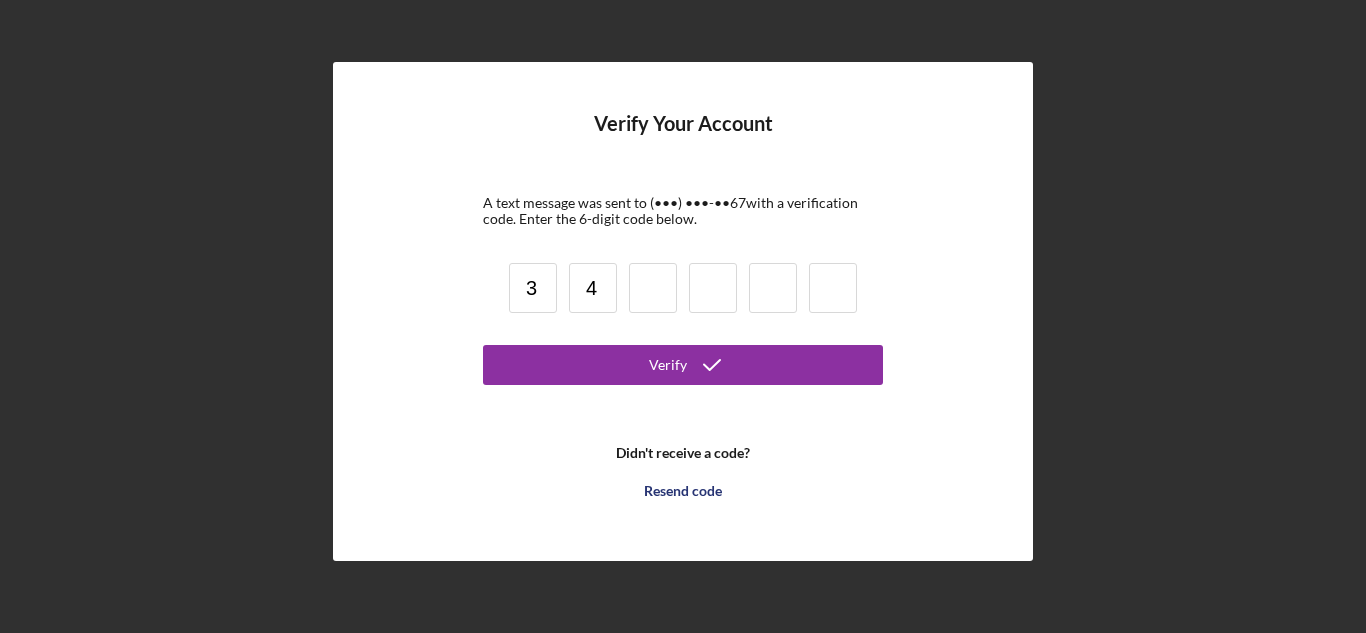 type on "4" 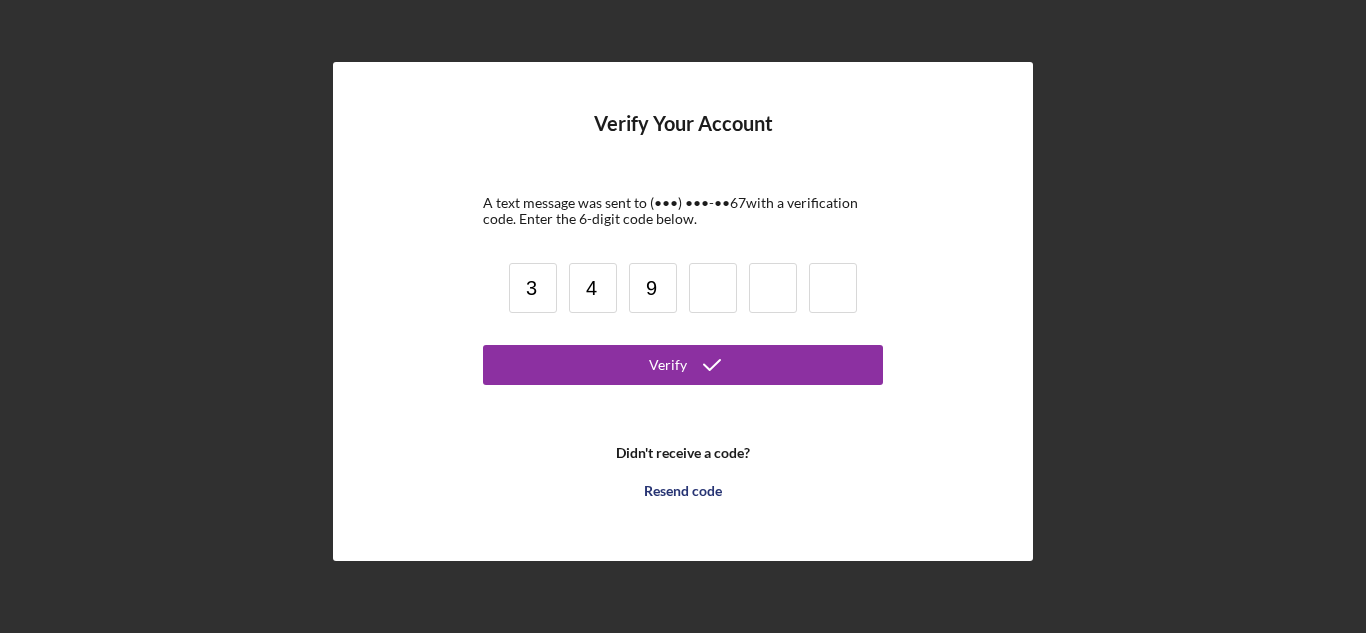 type on "9" 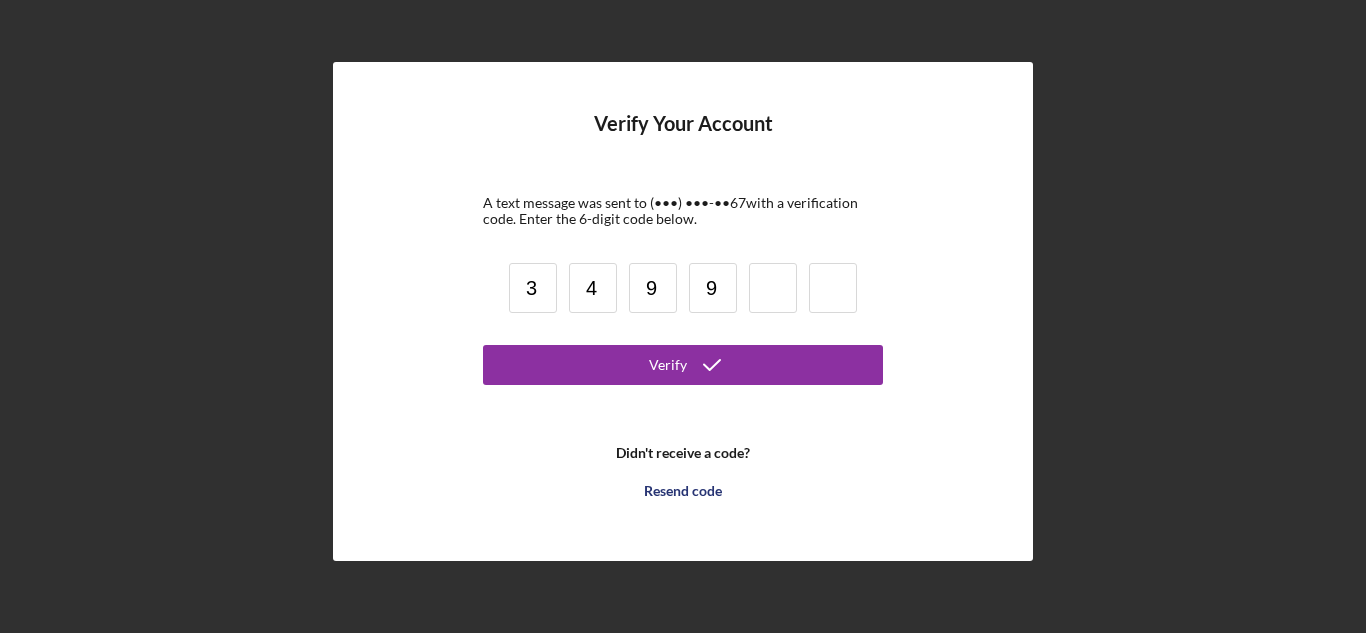 type on "9" 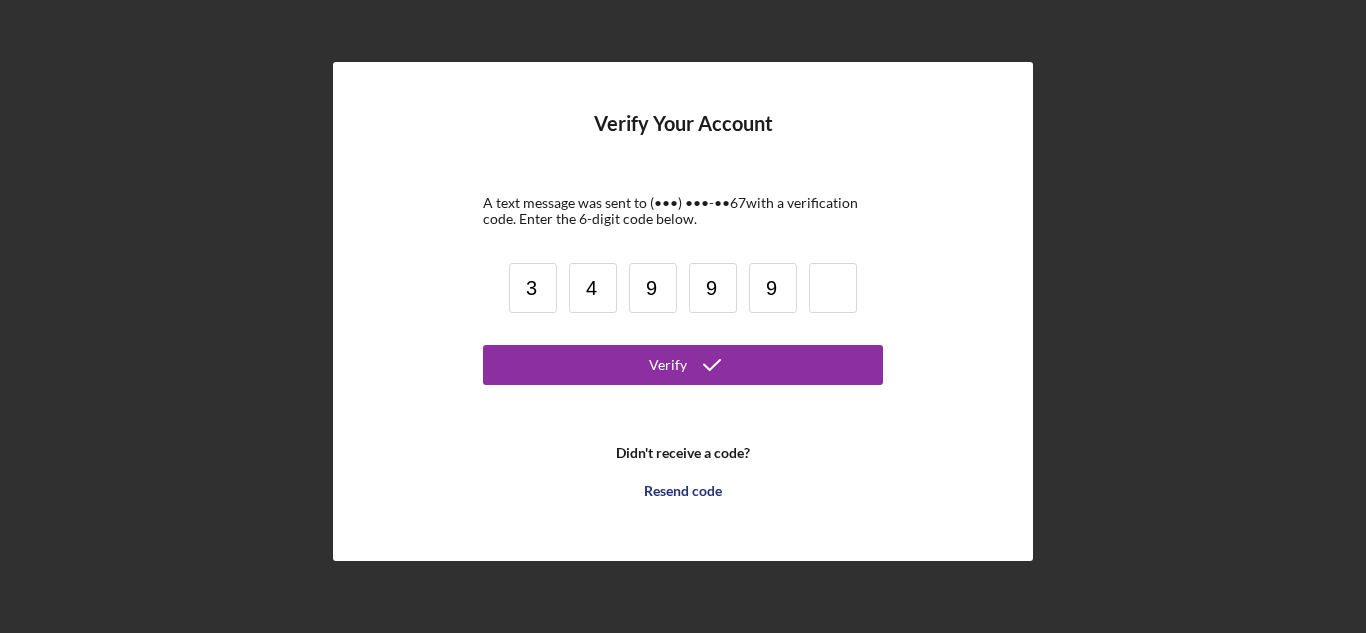 type on "9" 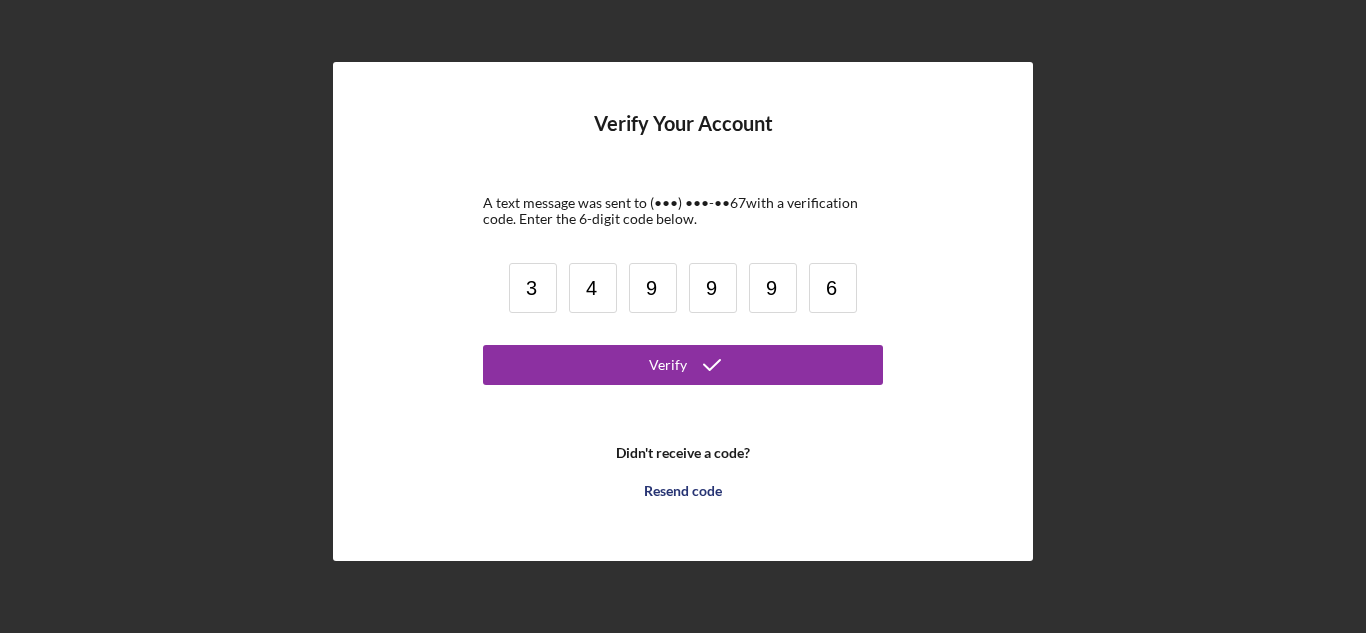 type on "6" 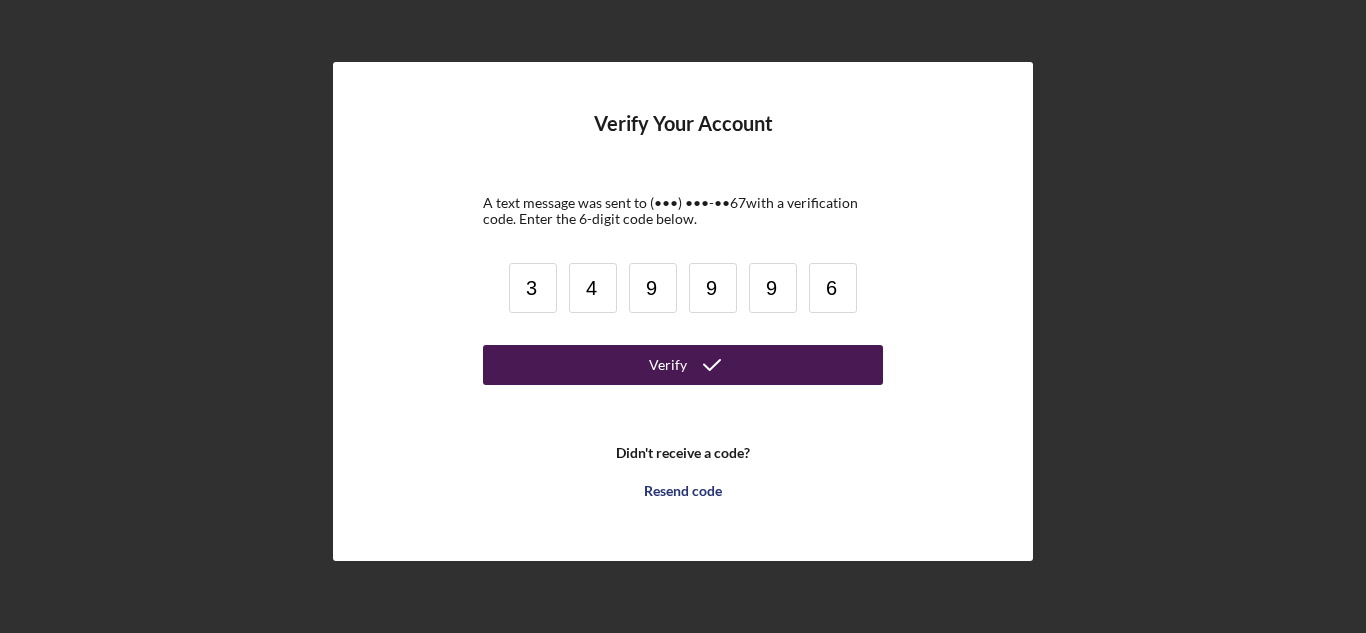 click on "Verify" at bounding box center [683, 365] 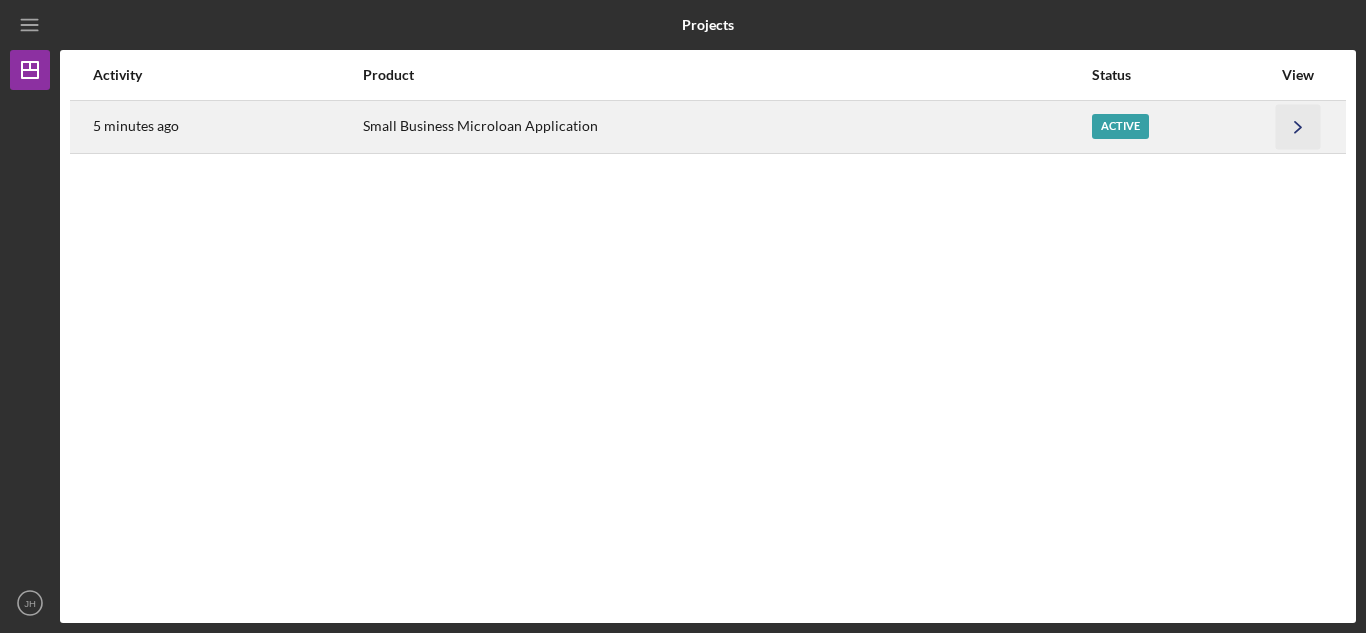 click on "Icon/Navigate" 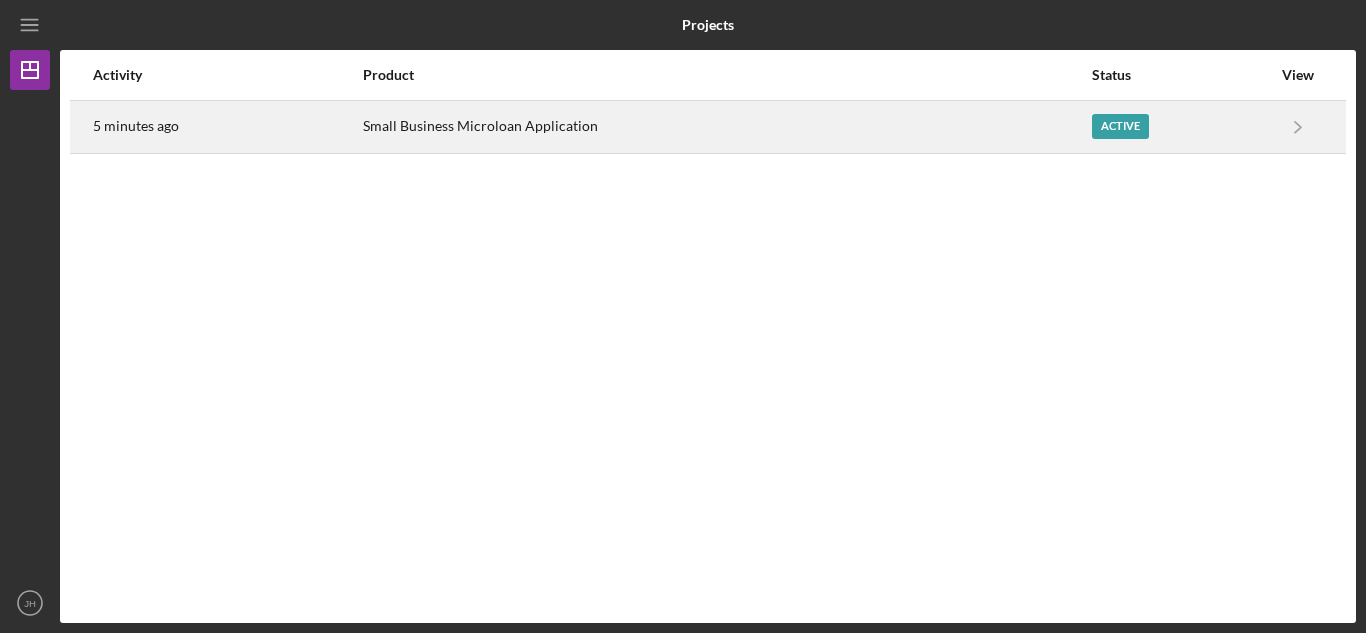 click on "Small Business Microloan Application" at bounding box center (726, 127) 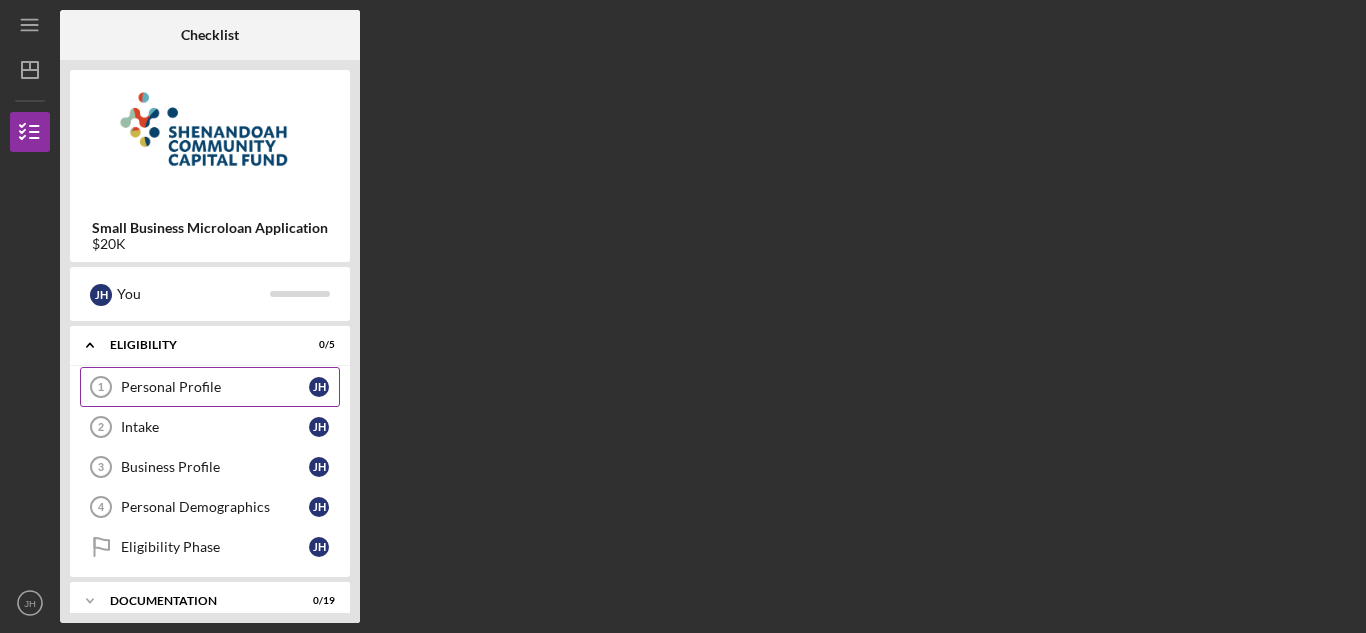 click on "Personal Profile 1 Personal Profile [FIRST] [LAST]" at bounding box center [210, 387] 